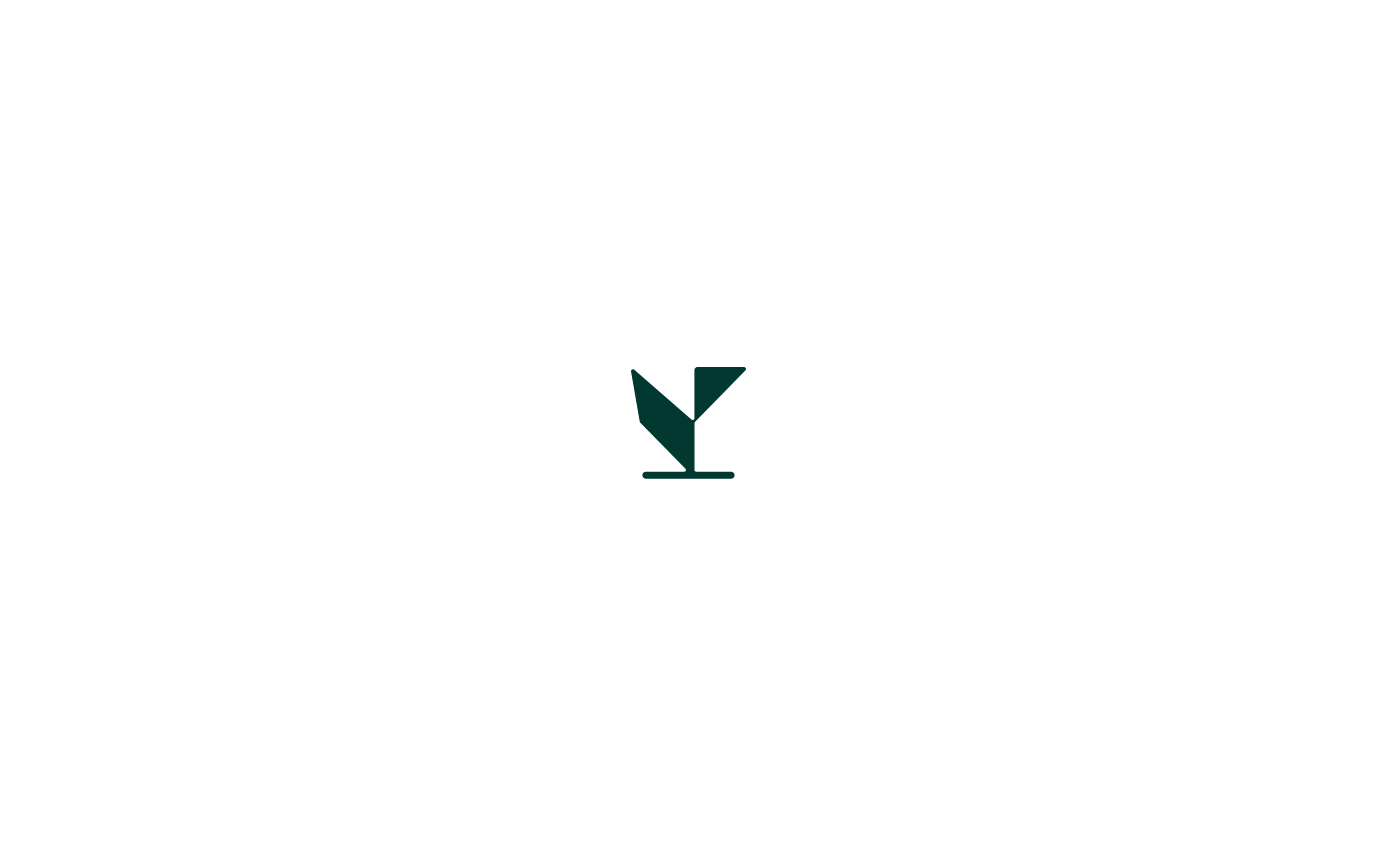 scroll, scrollTop: 0, scrollLeft: 0, axis: both 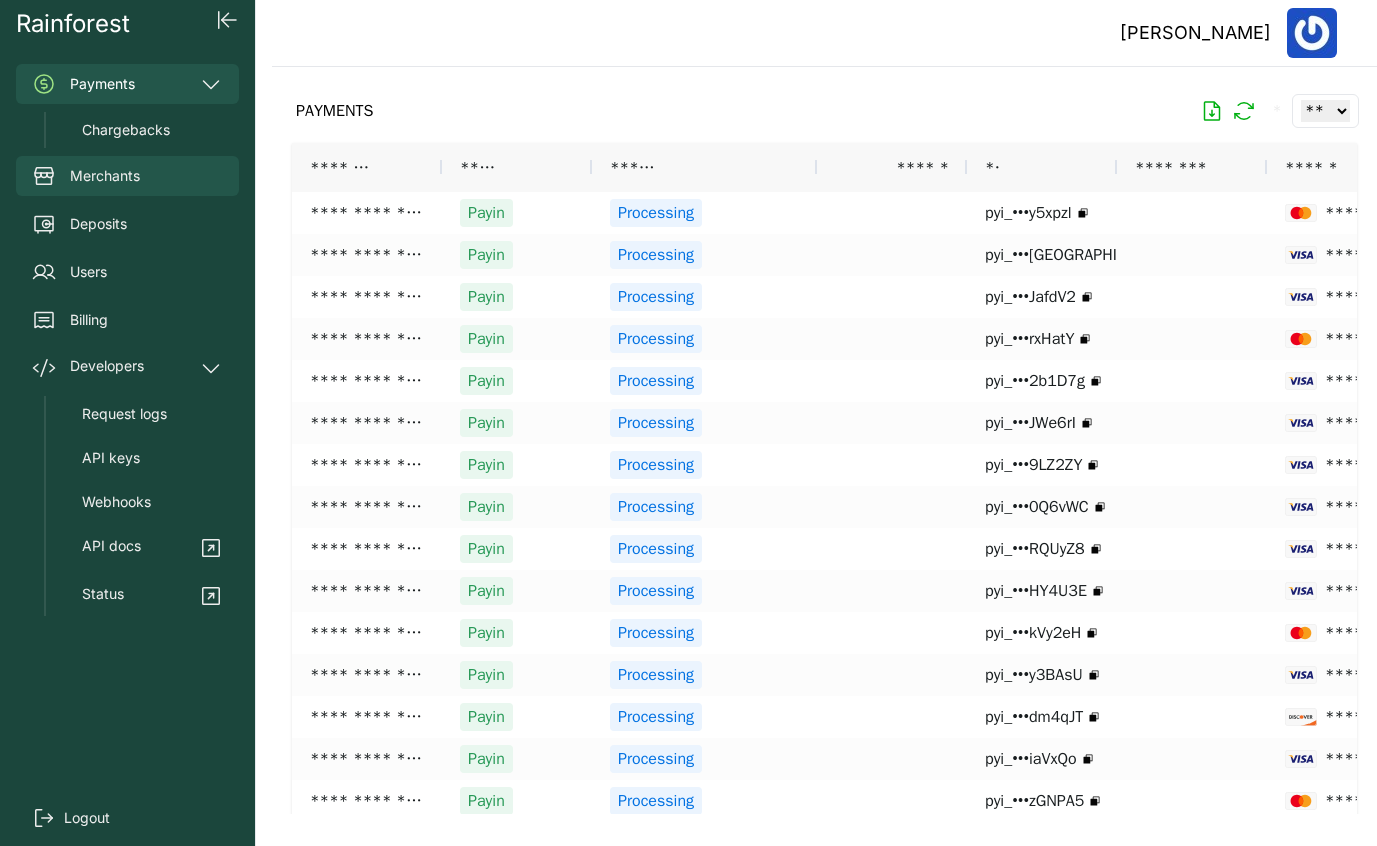 click on "Merchants" at bounding box center [105, 176] 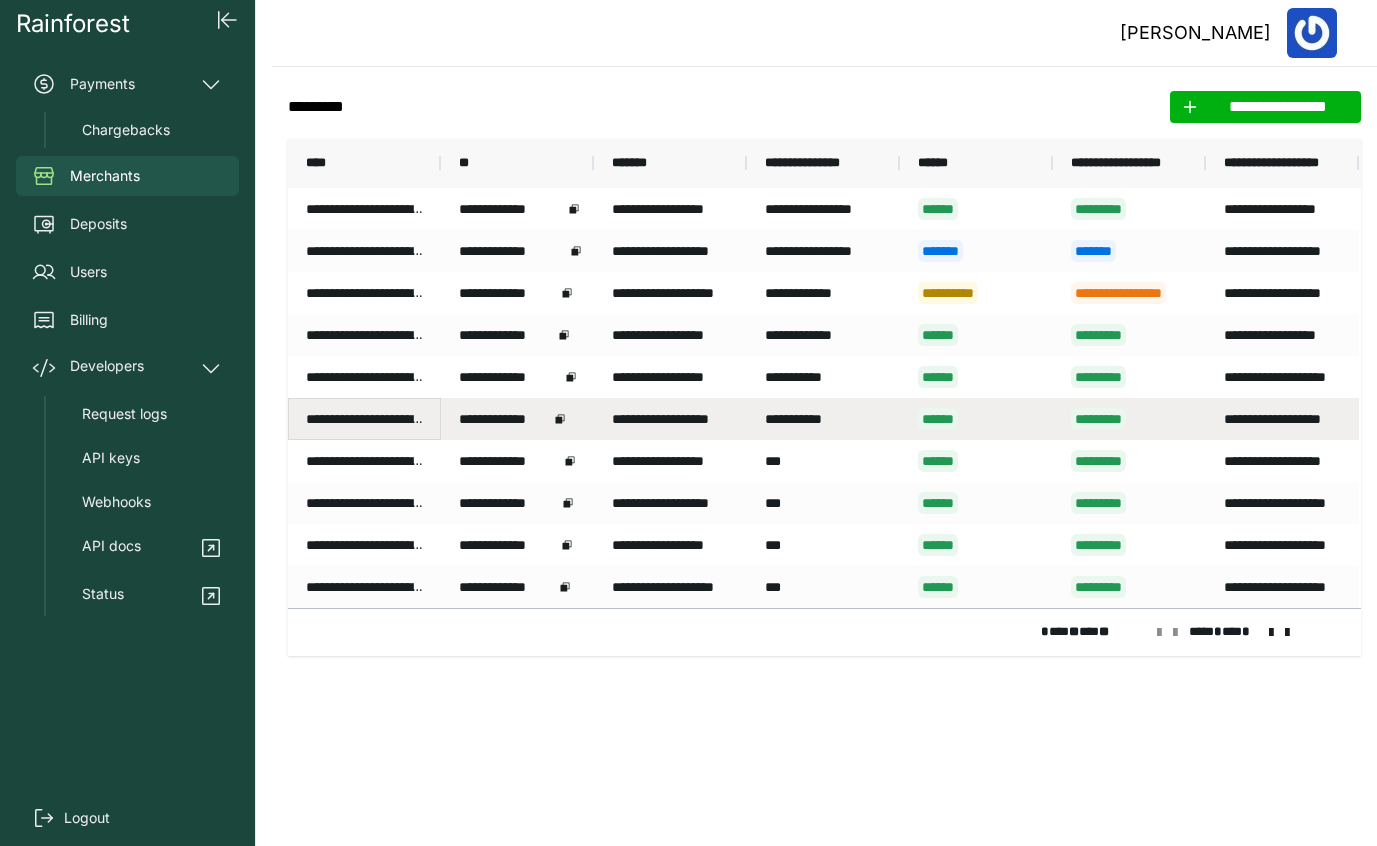 click on "**********" at bounding box center [364, 419] 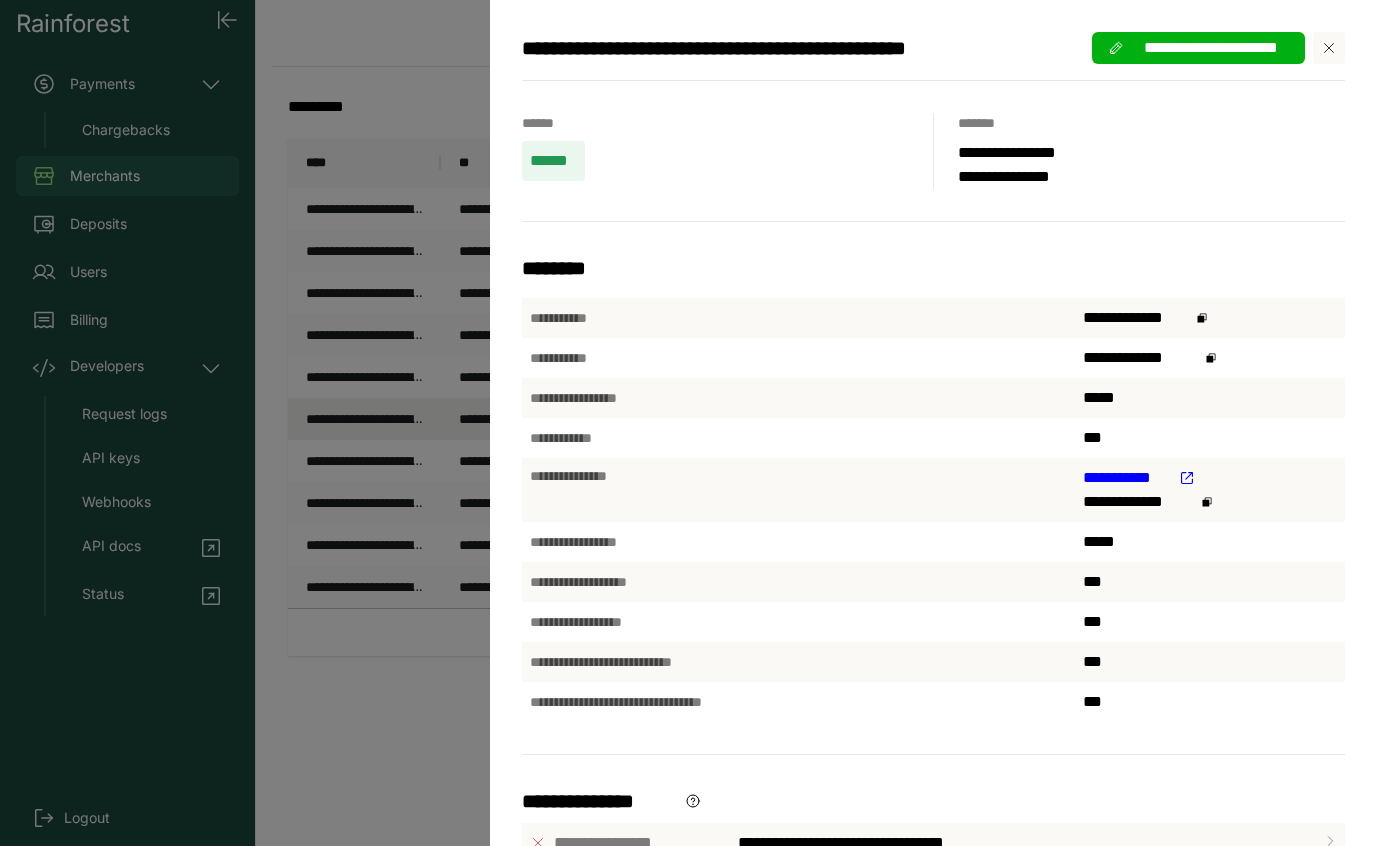 click on "**********" at bounding box center [688, 423] 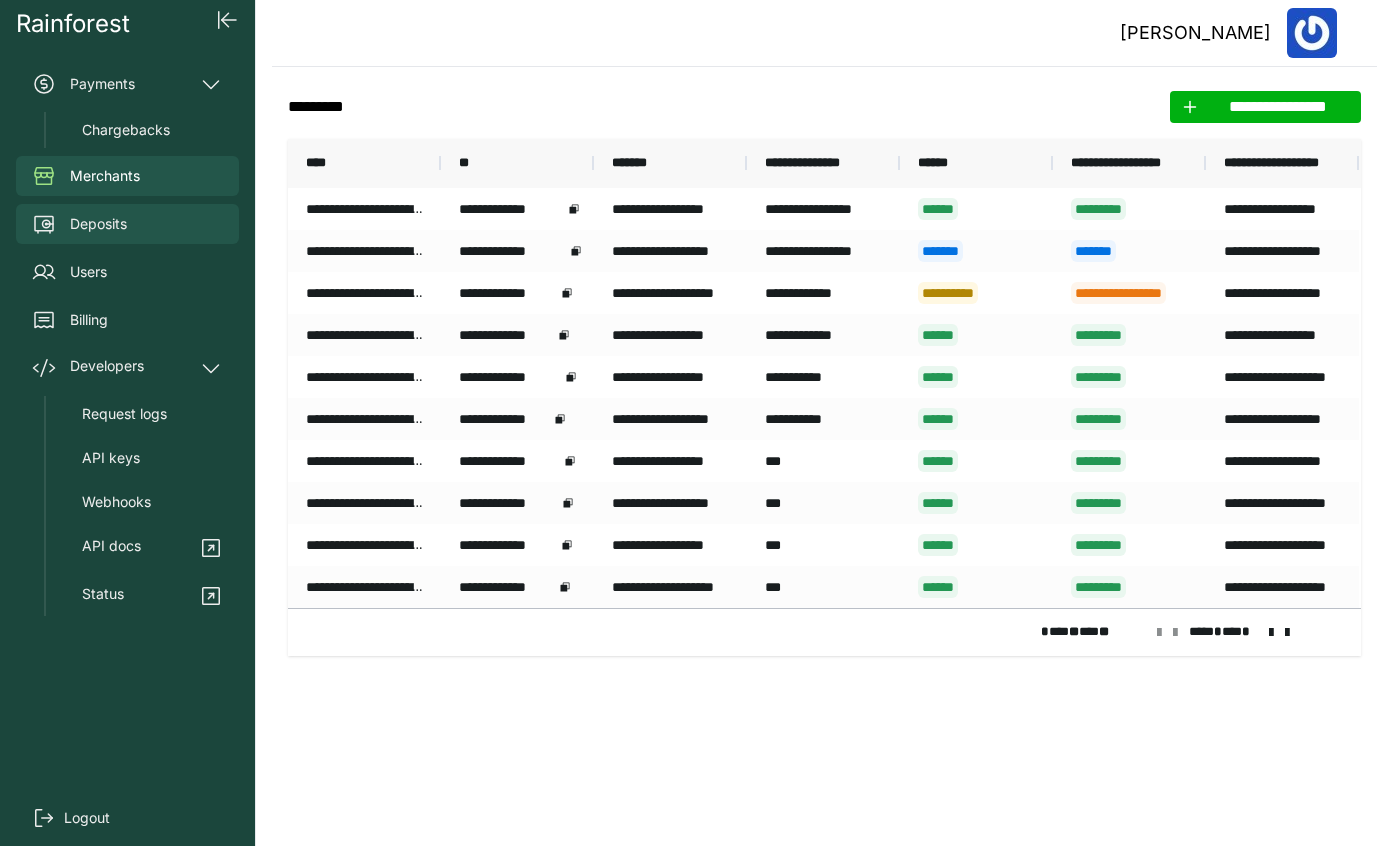 click on "Deposits" at bounding box center (127, 224) 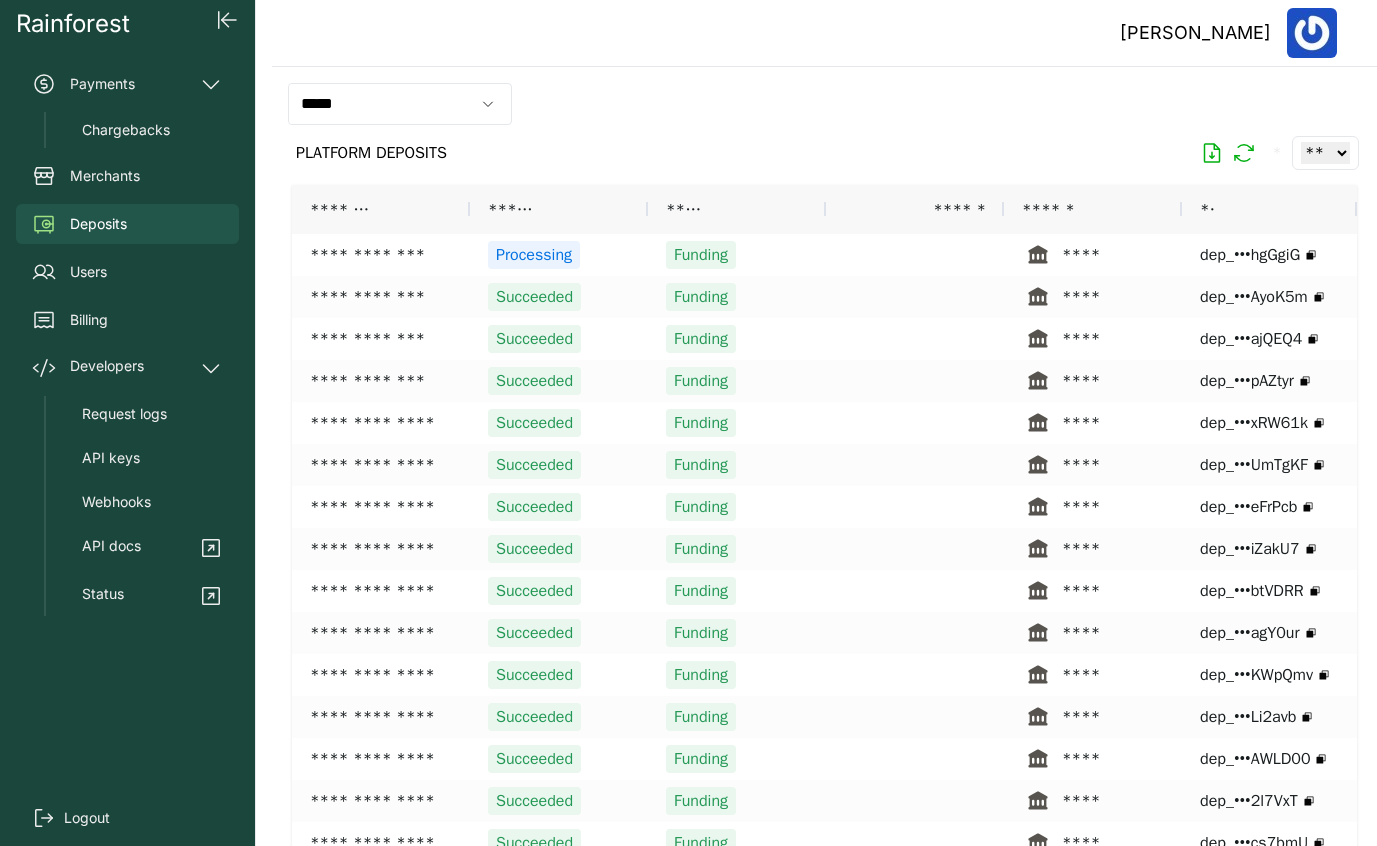click 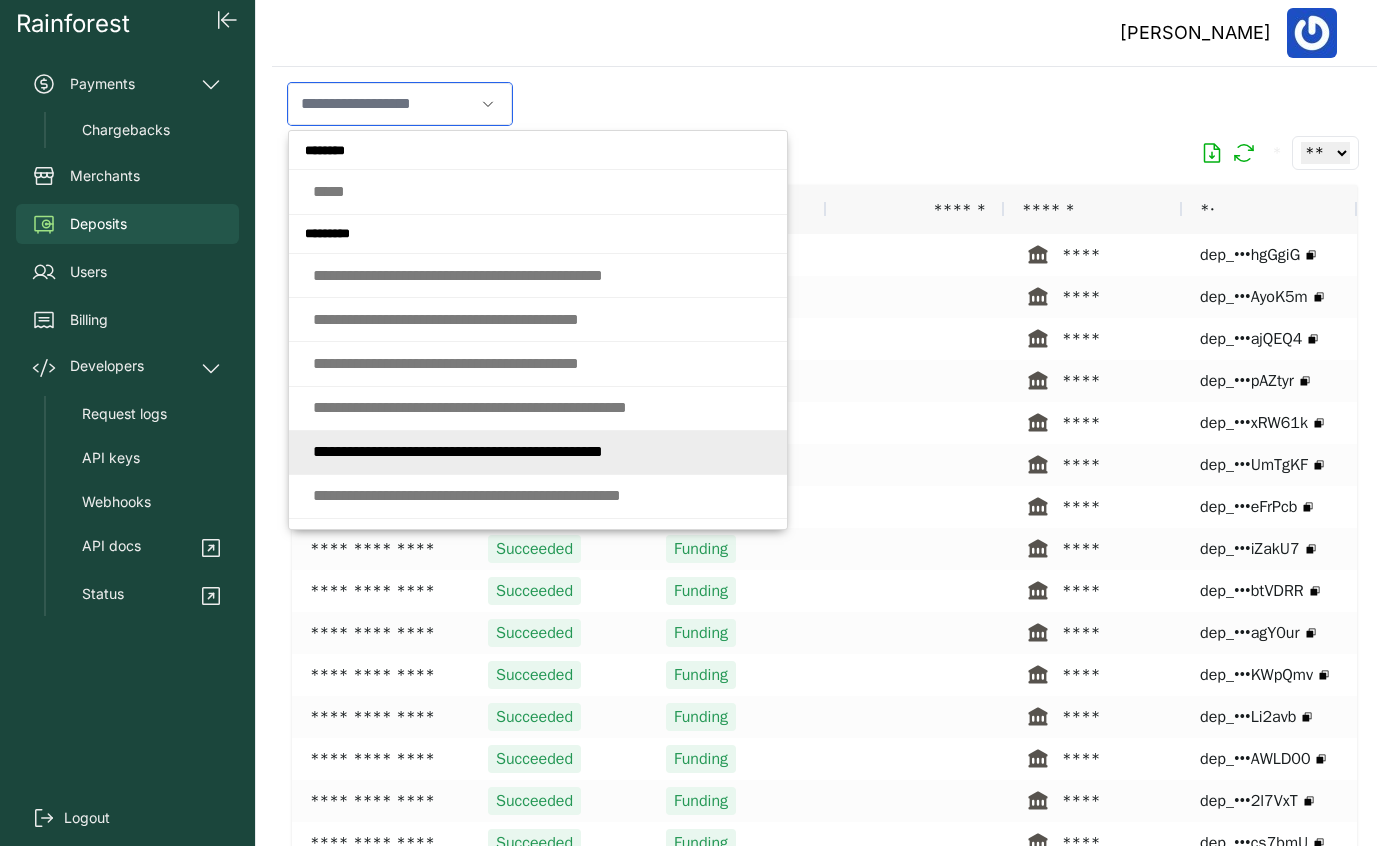 click on "* *   * * * * * *   * * * * * * * * * * * * * * * * * * * * * * * * * * * * * * * * * * * * * *" at bounding box center (458, 451) 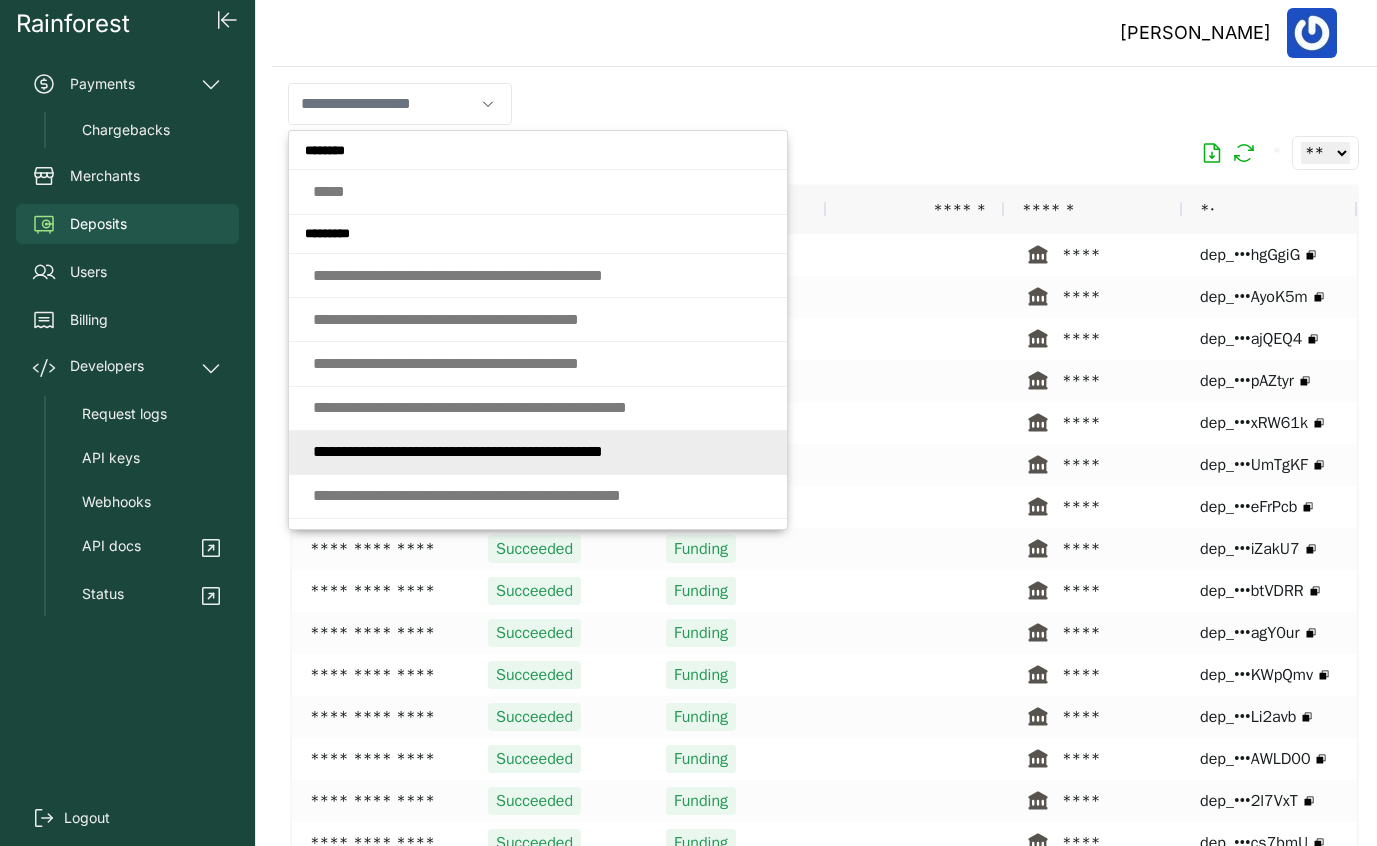 type on "**********" 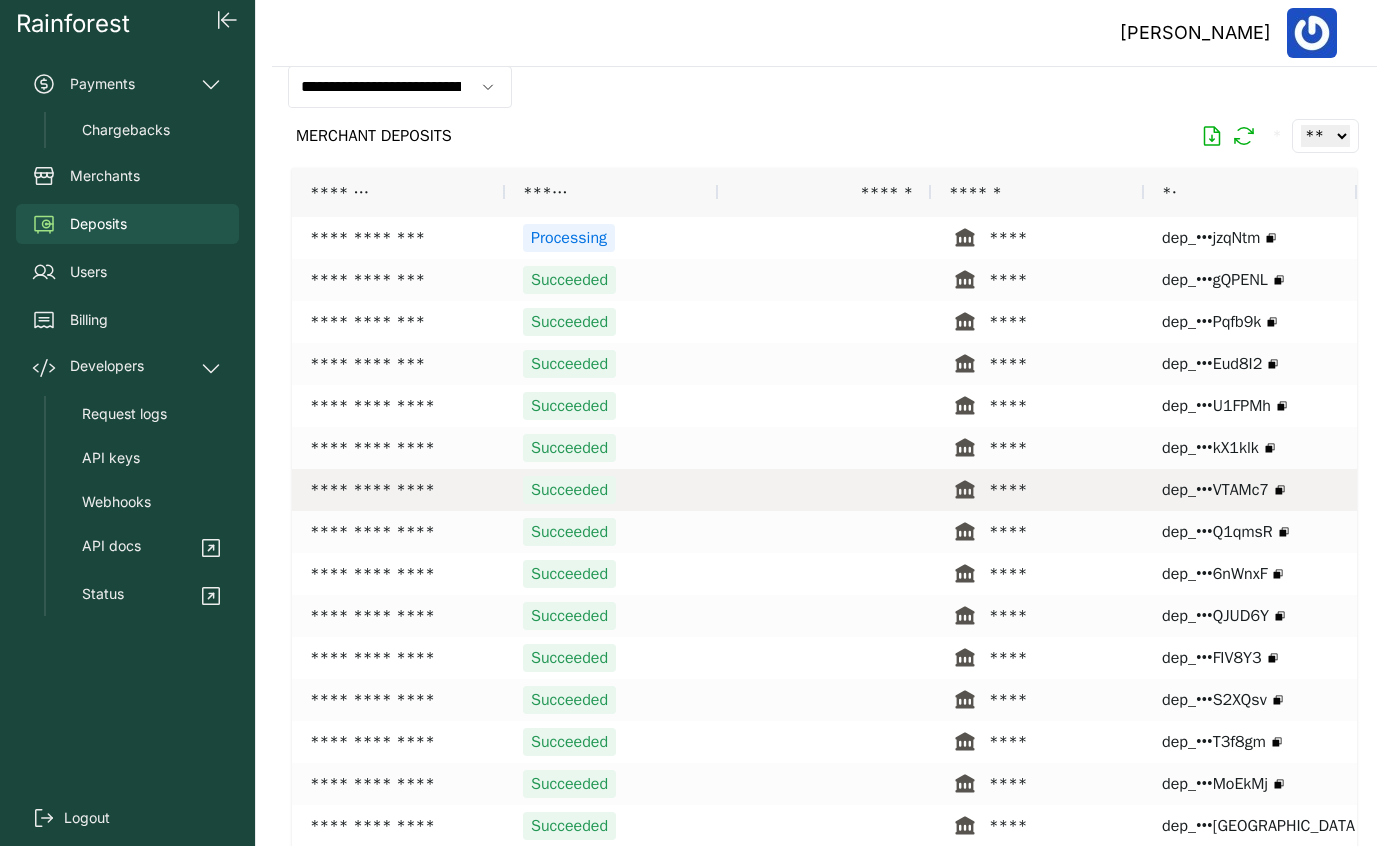 scroll, scrollTop: 66, scrollLeft: 0, axis: vertical 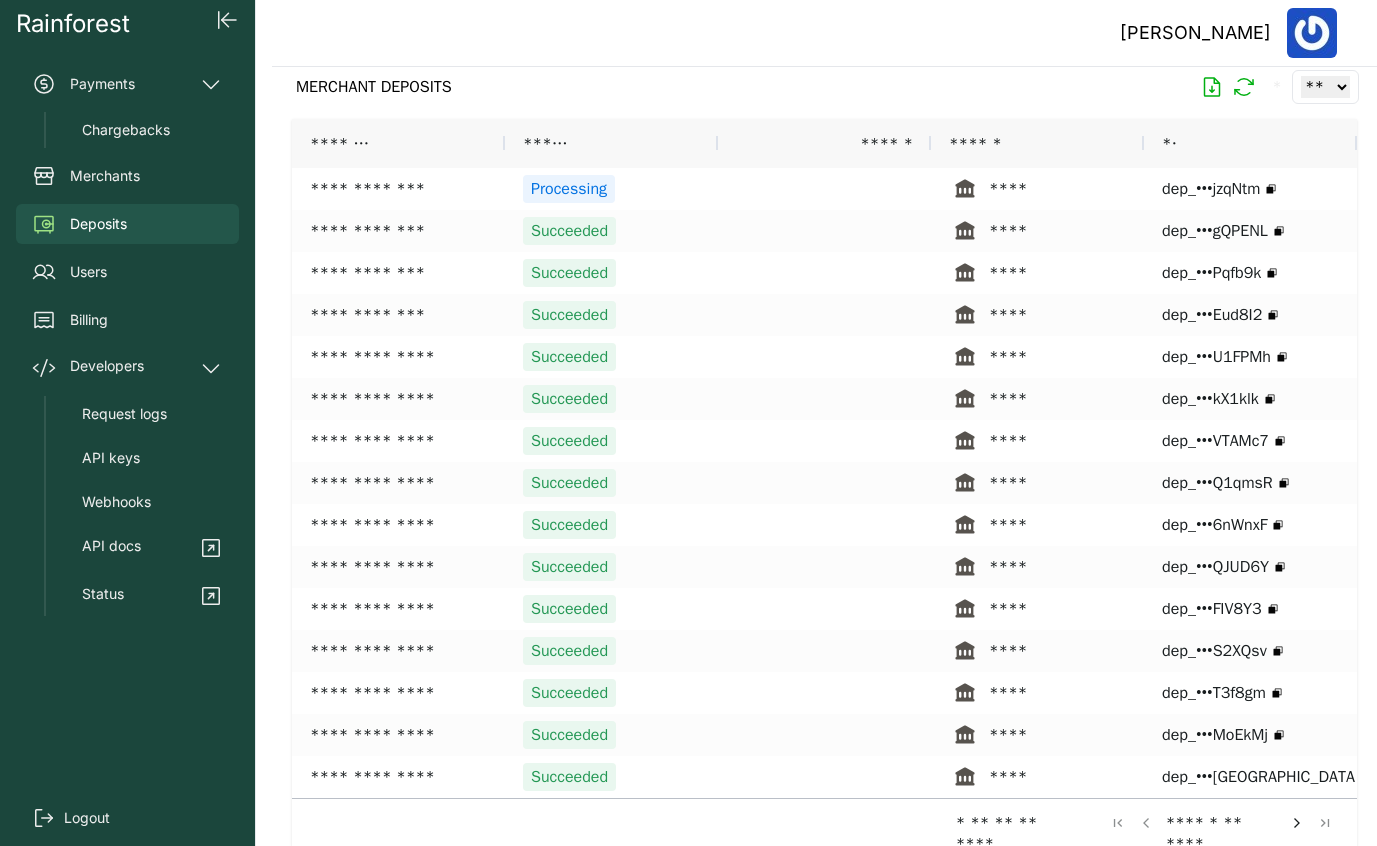 click at bounding box center [1297, 823] 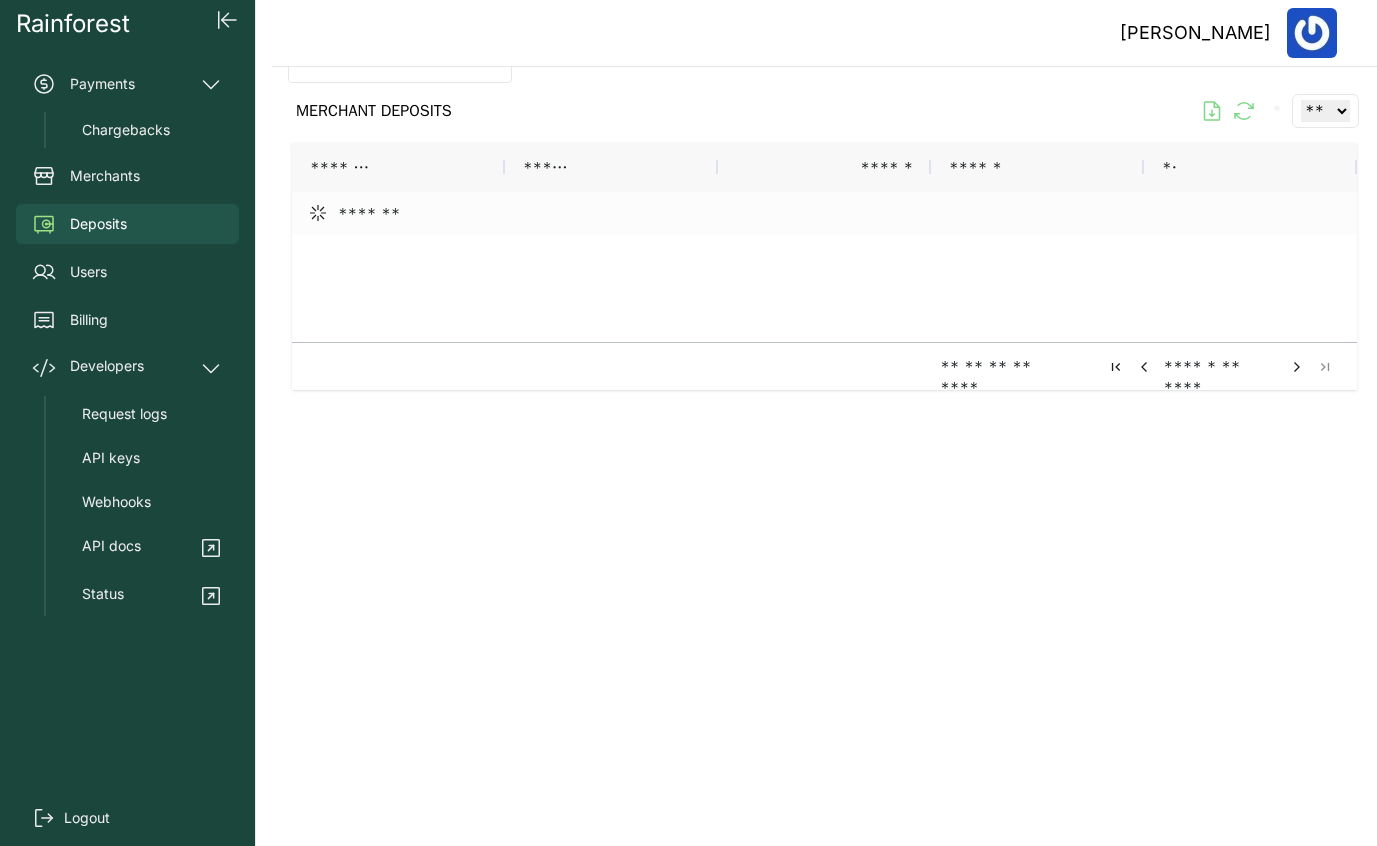 scroll, scrollTop: 66, scrollLeft: 0, axis: vertical 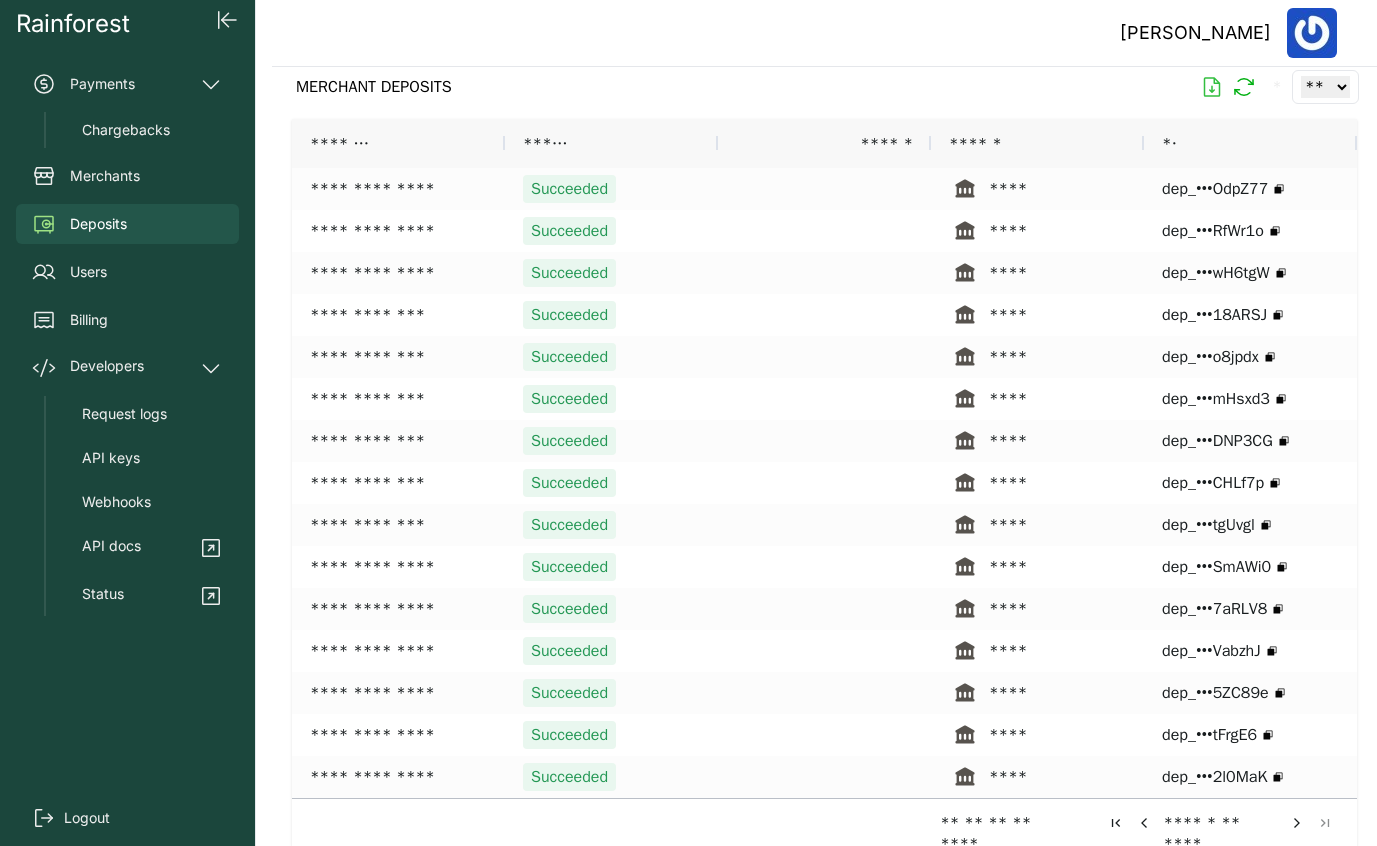 click 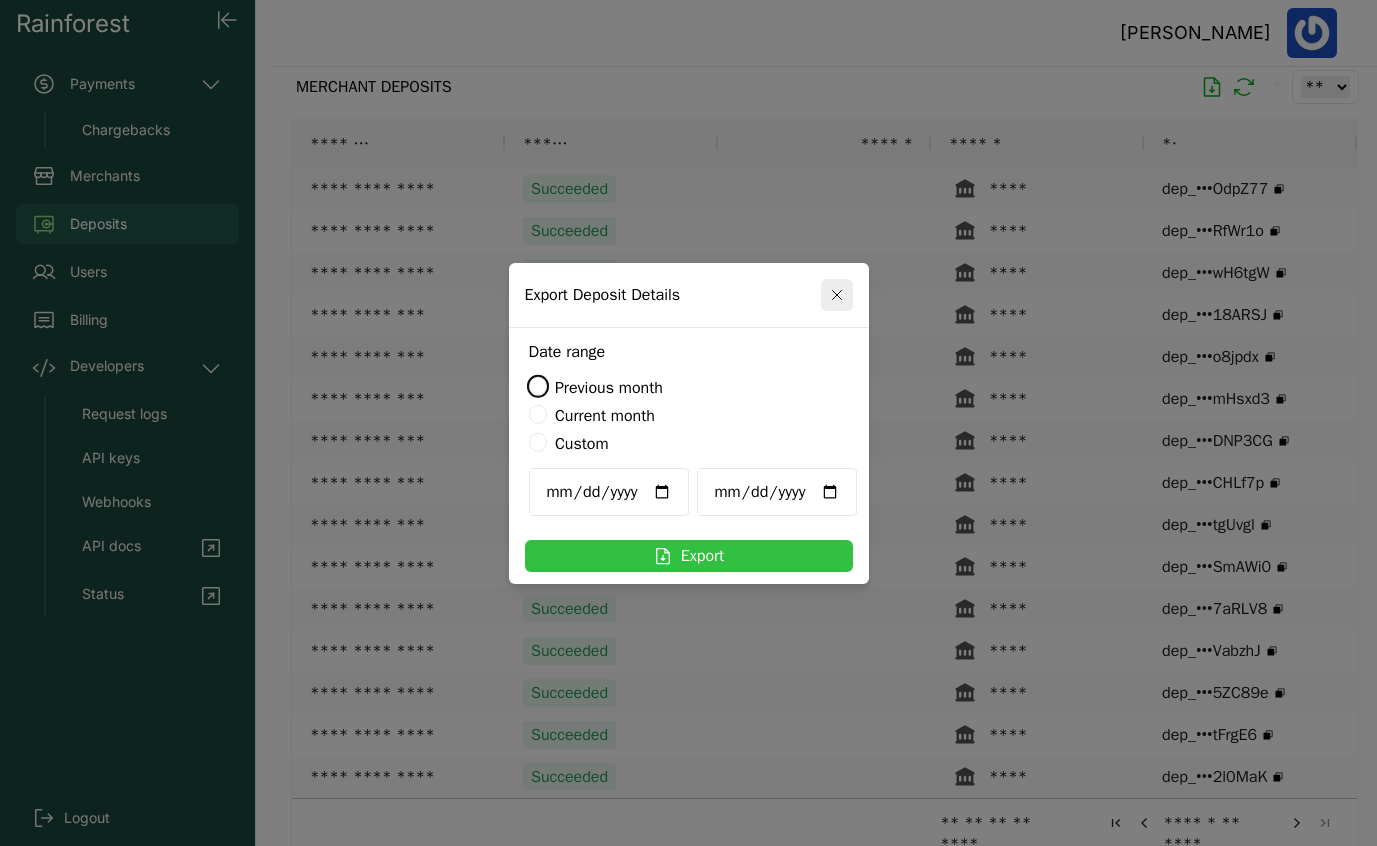 click on "Export" at bounding box center (689, 556) 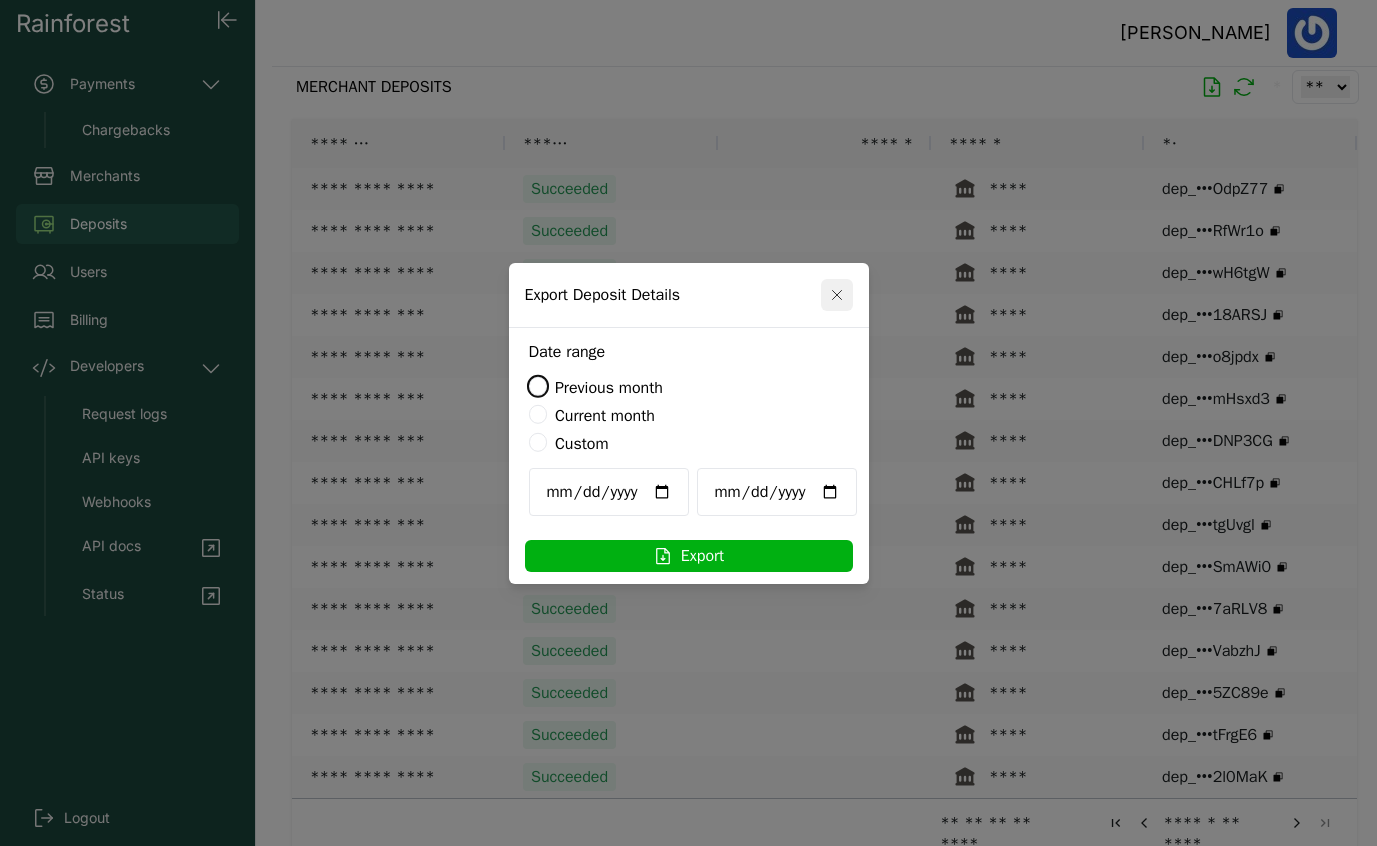 click at bounding box center (837, 295) 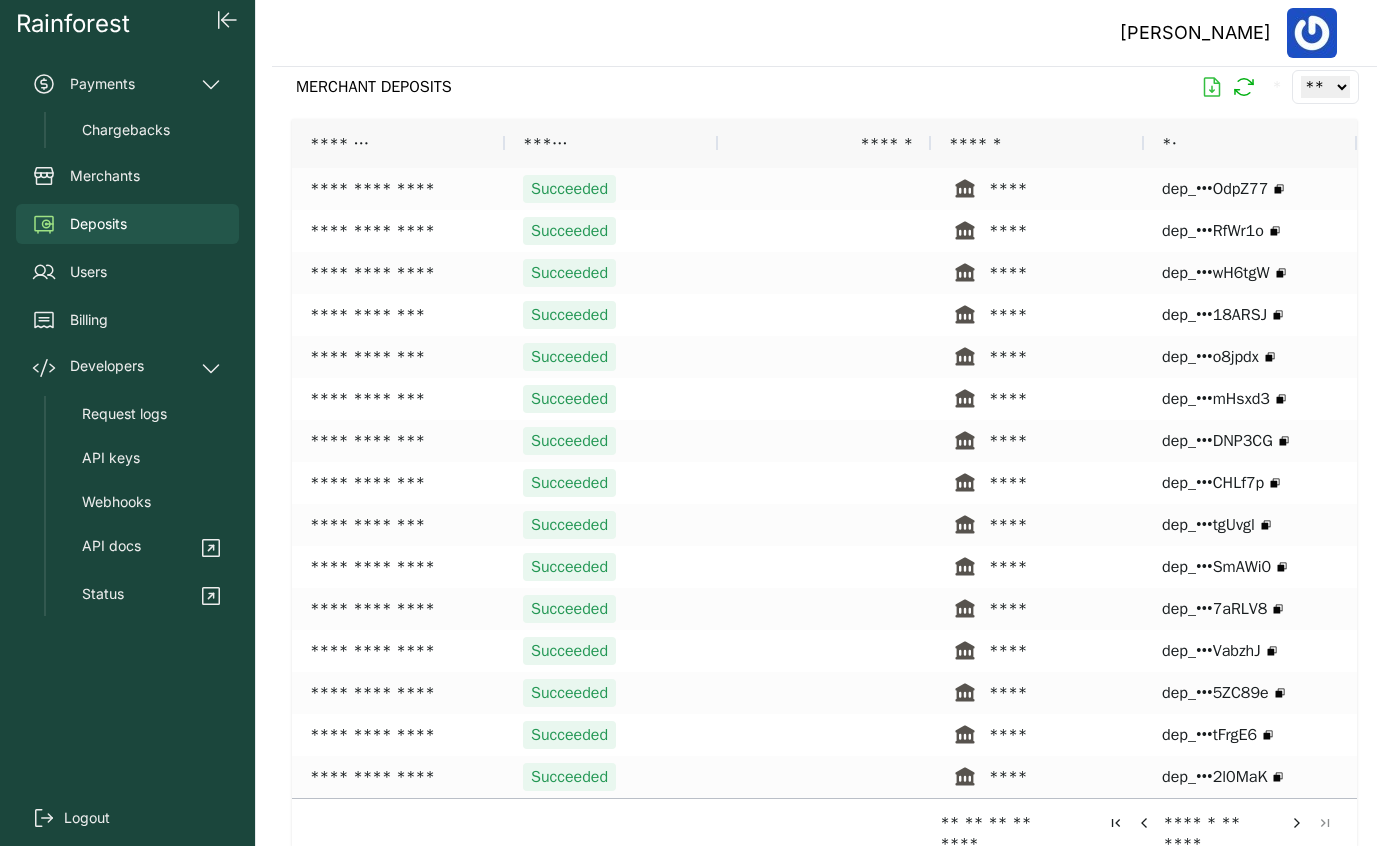 click 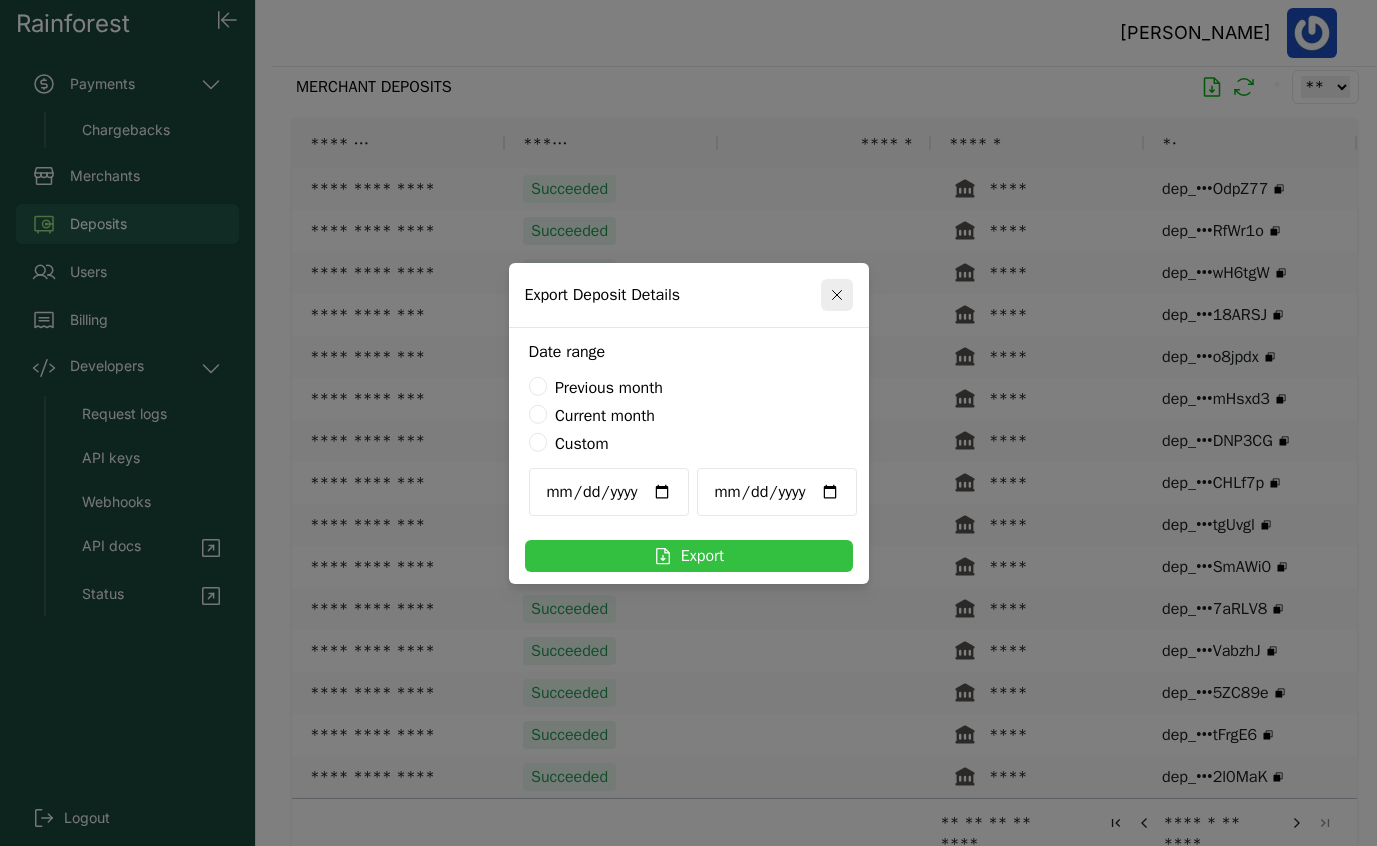 click on "Export" at bounding box center [689, 556] 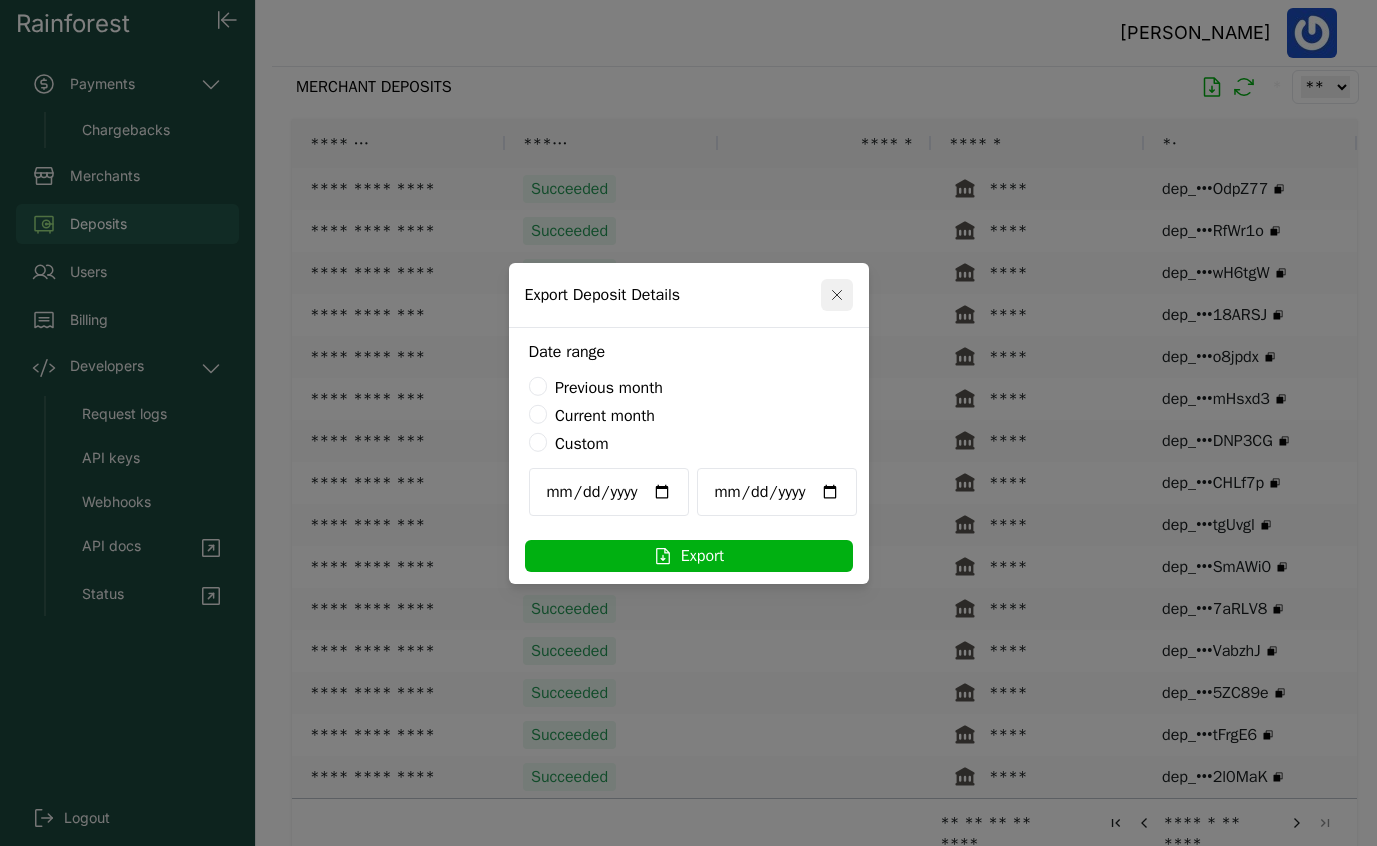 click 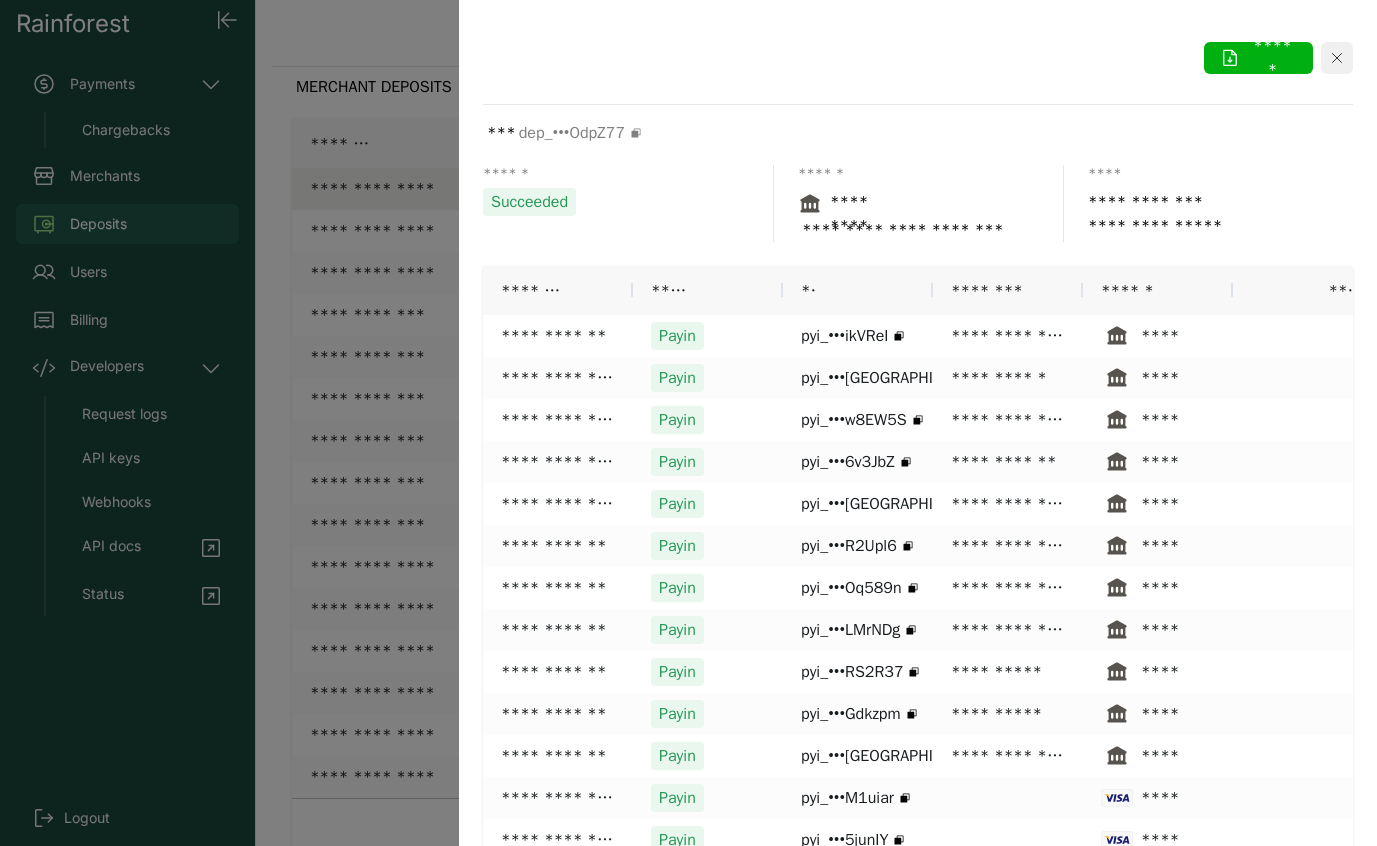 click 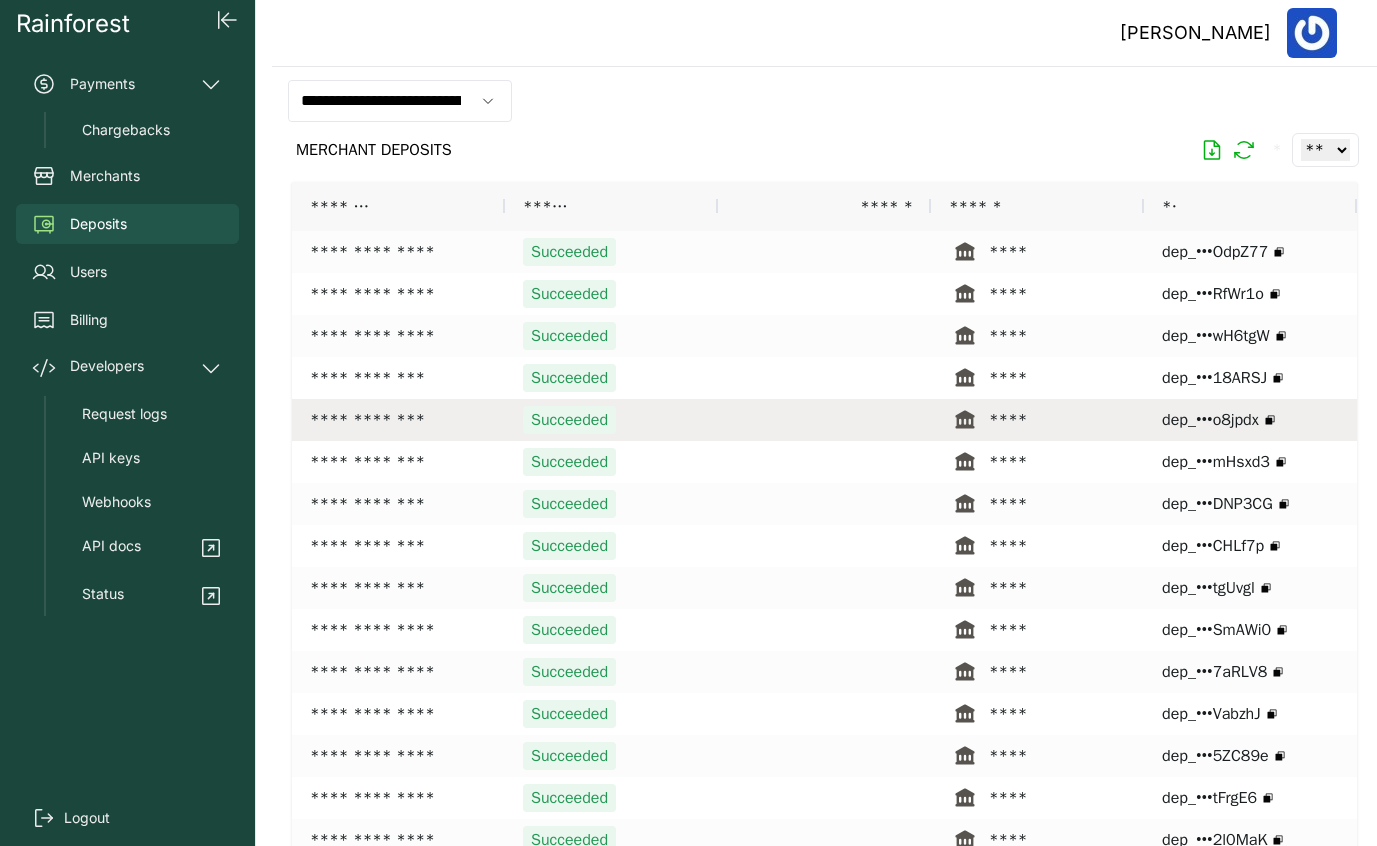 scroll, scrollTop: 66, scrollLeft: 0, axis: vertical 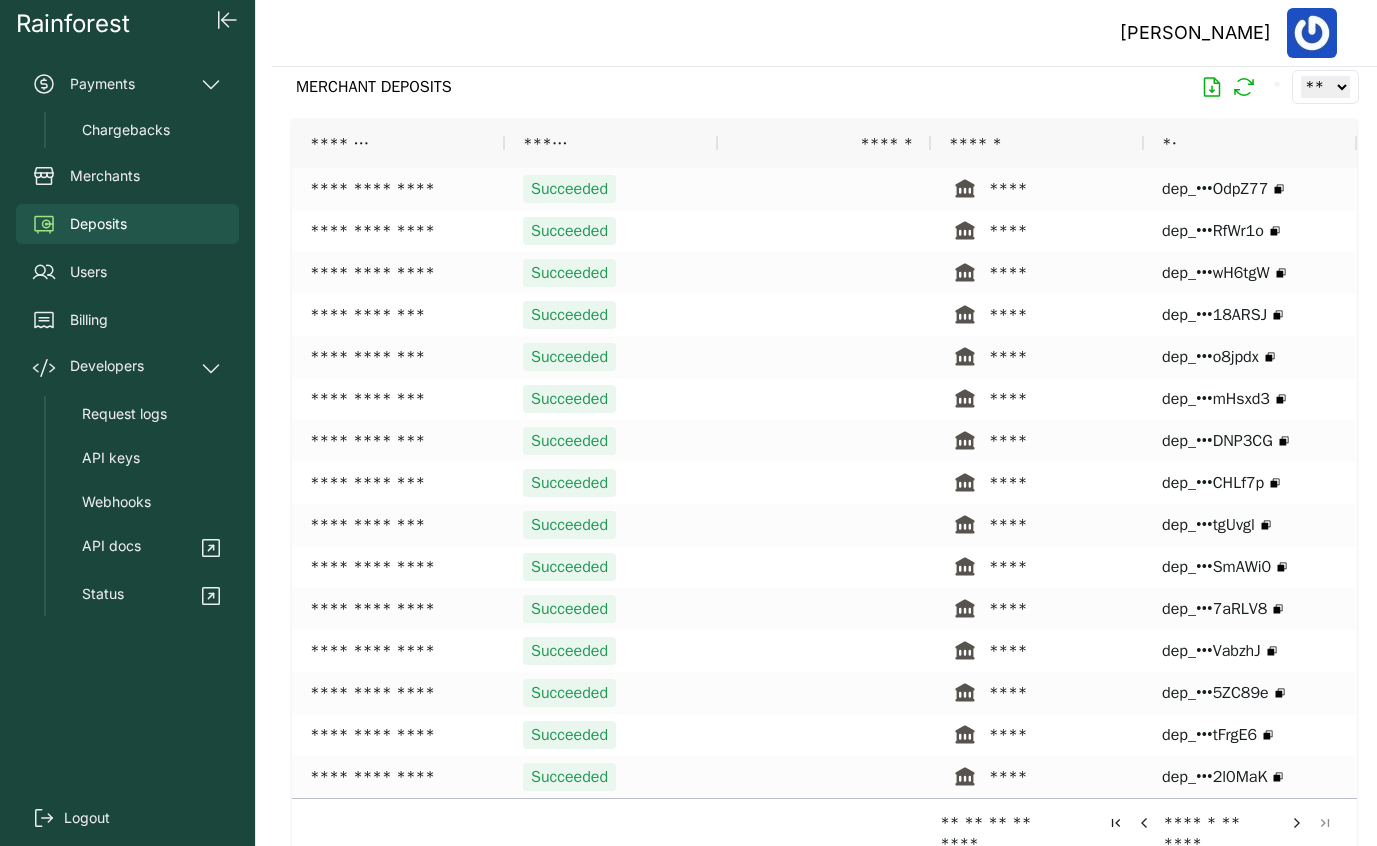 click at bounding box center [1144, 823] 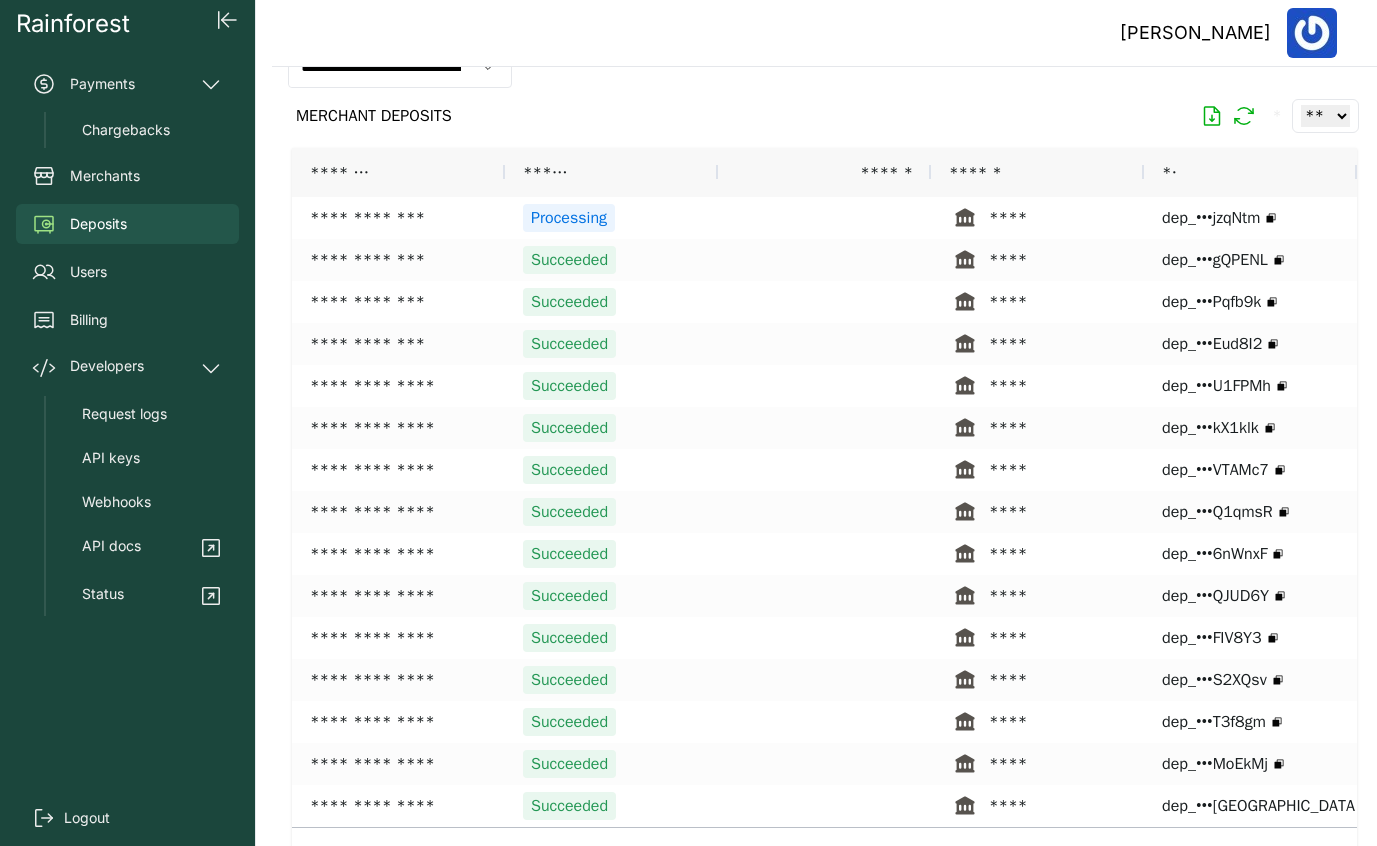 scroll, scrollTop: 66, scrollLeft: 0, axis: vertical 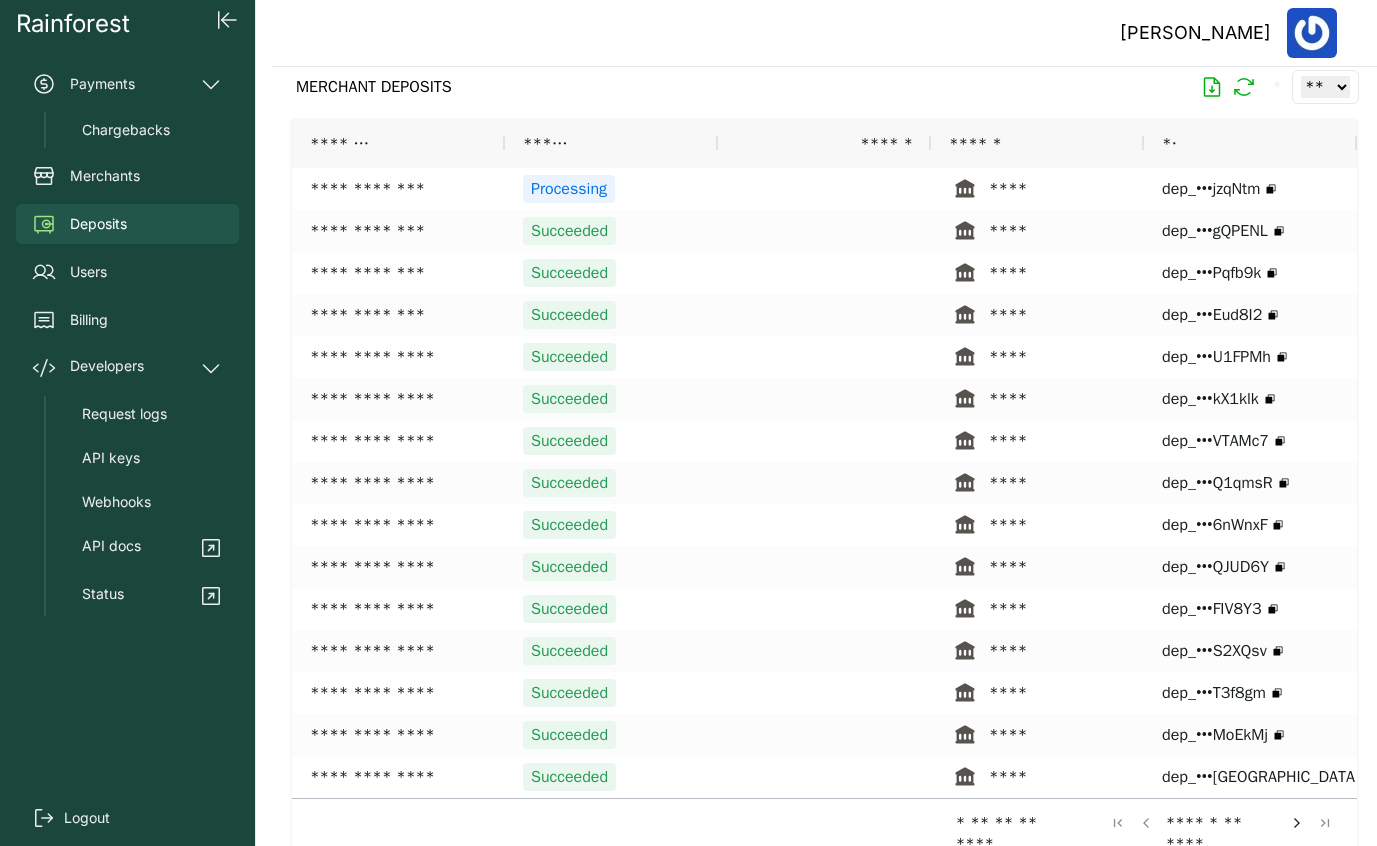 click at bounding box center (1297, 823) 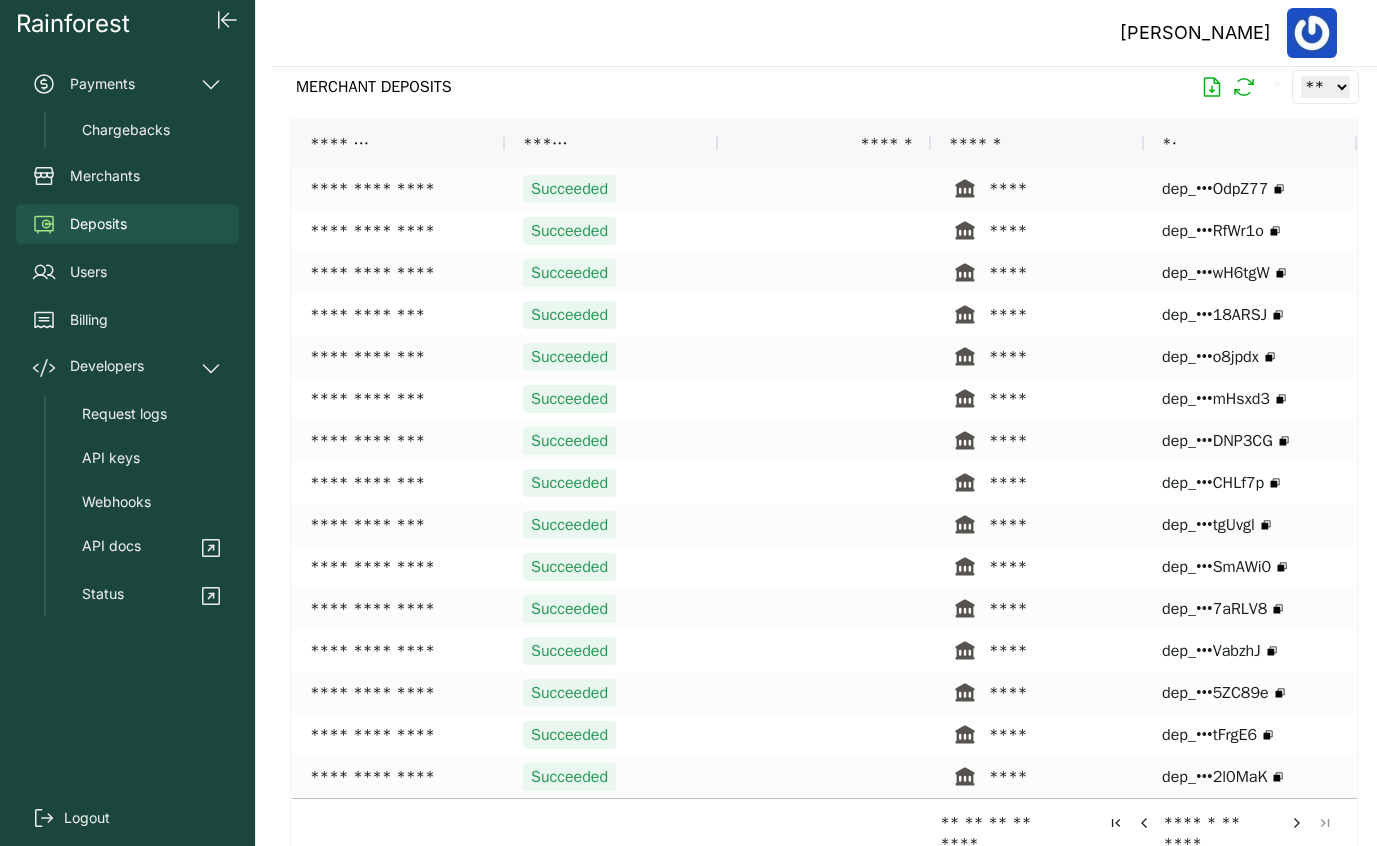 click at bounding box center [1297, 823] 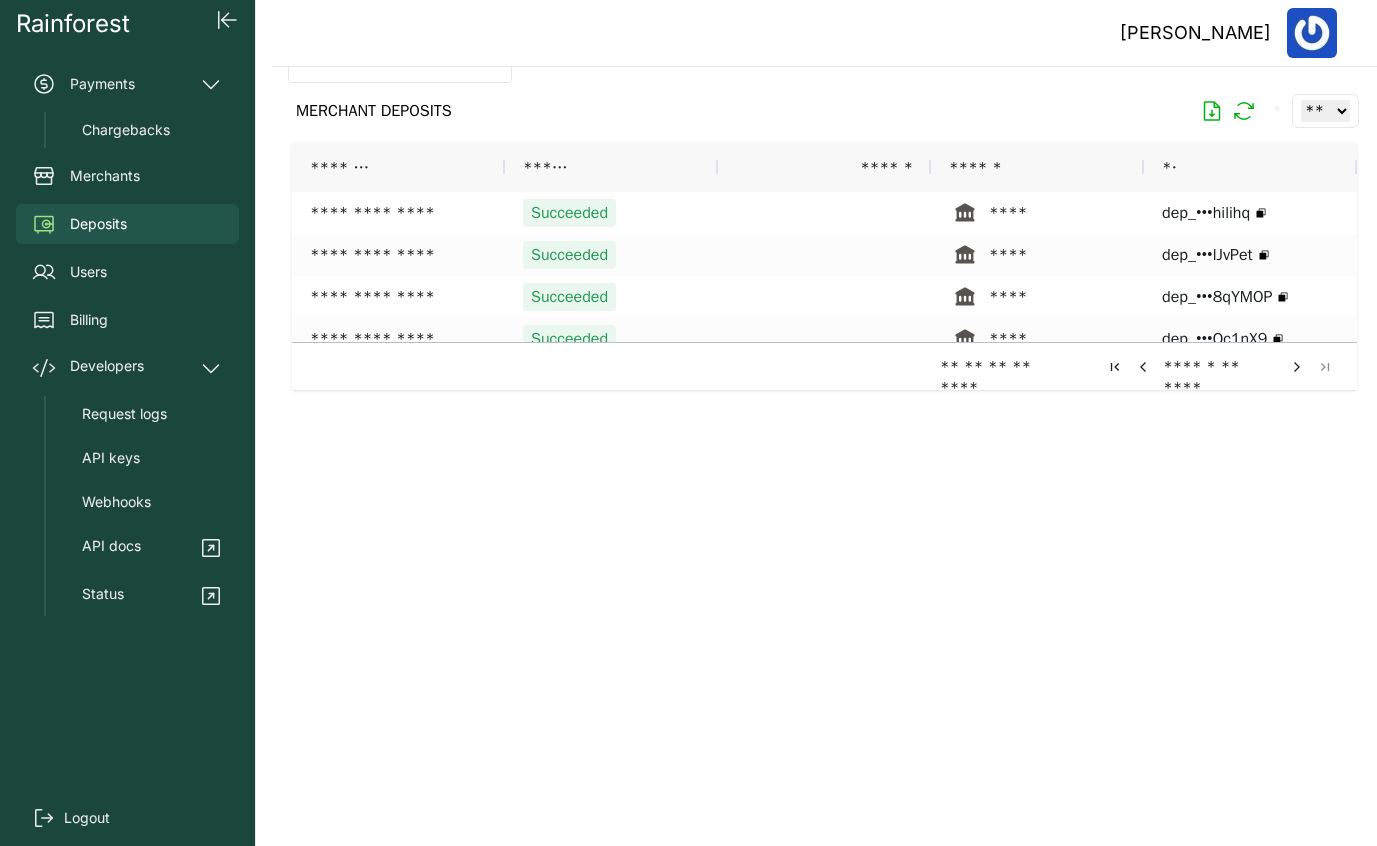 scroll, scrollTop: 66, scrollLeft: 0, axis: vertical 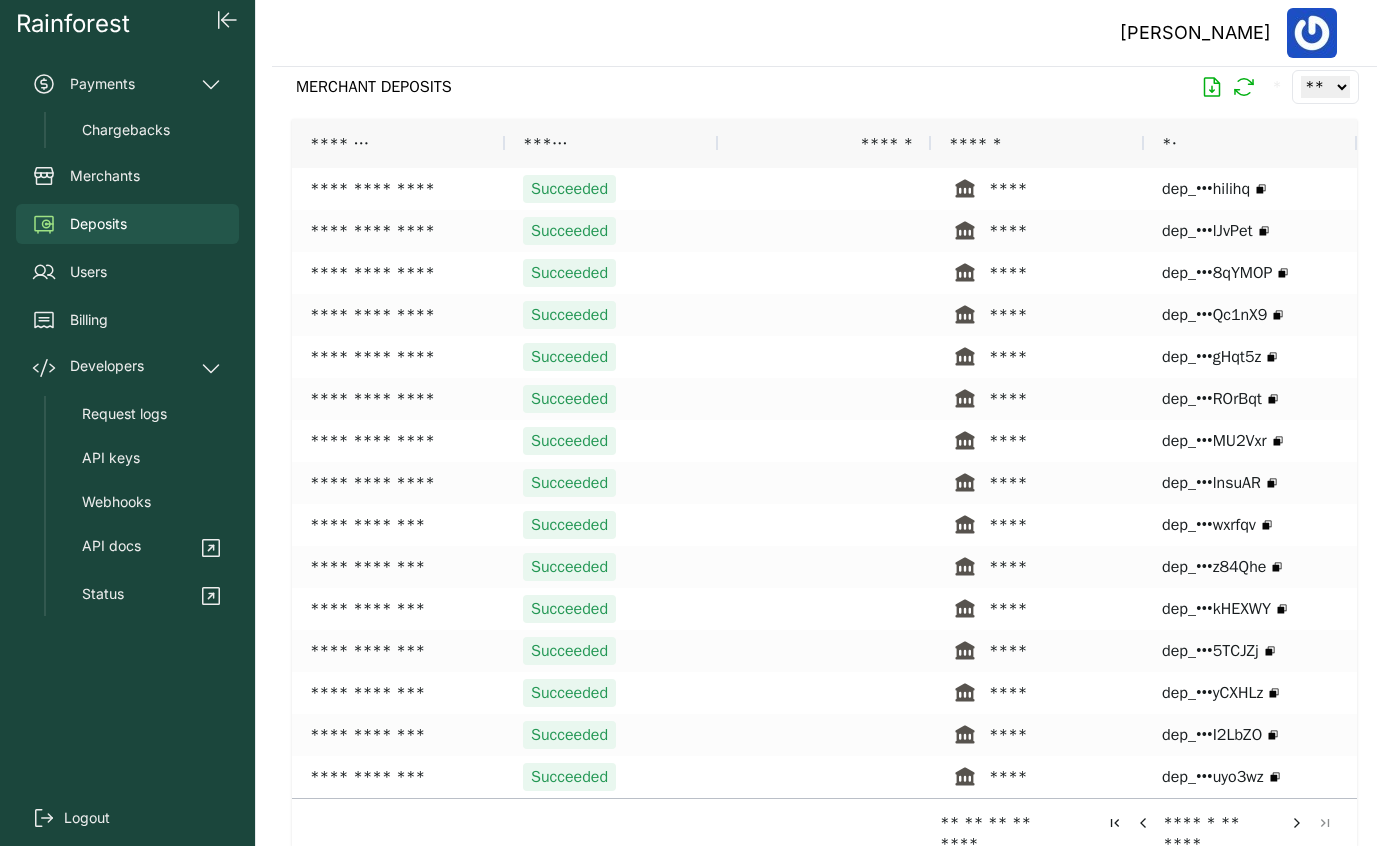 click at bounding box center (1297, 823) 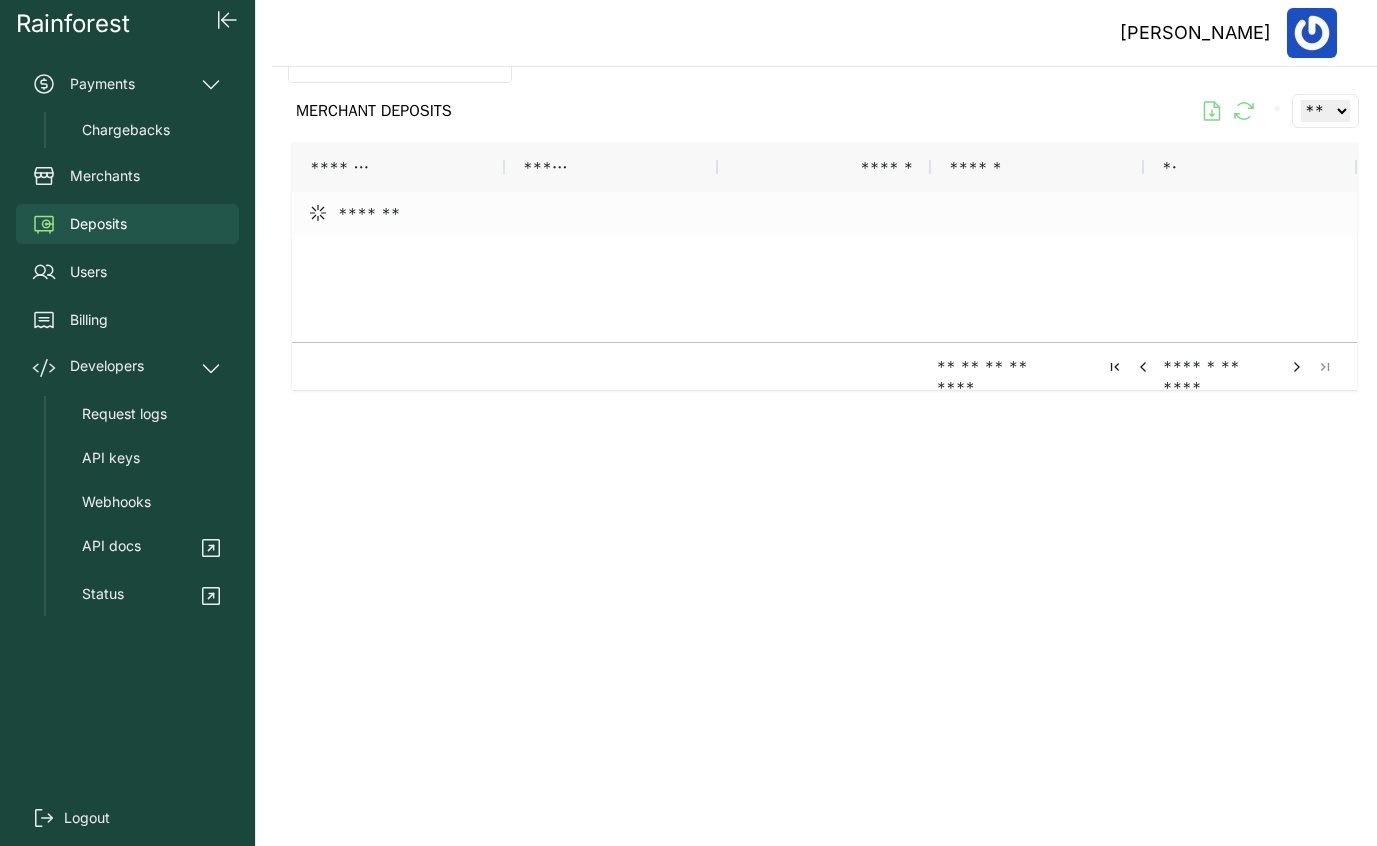 scroll, scrollTop: 66, scrollLeft: 0, axis: vertical 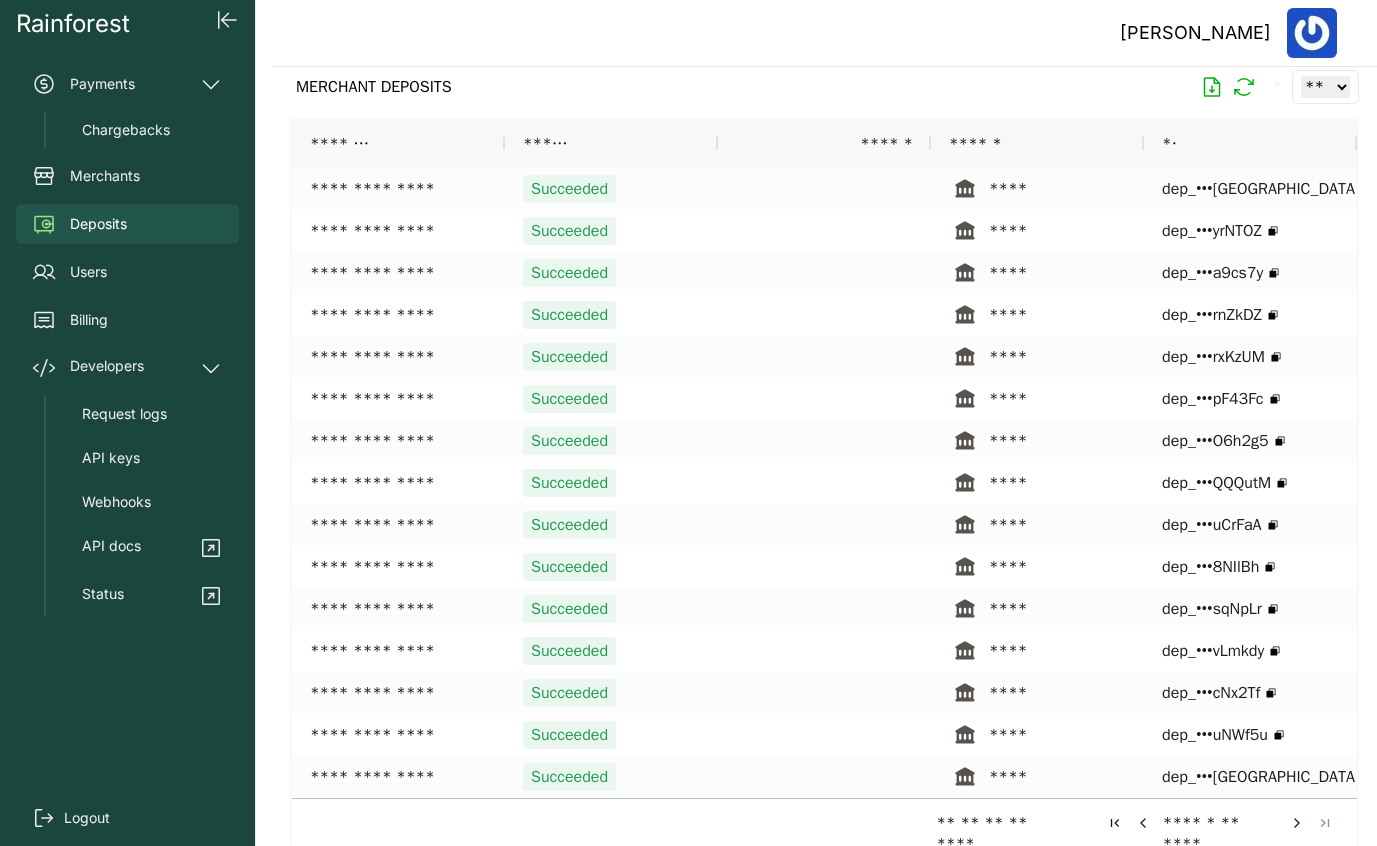 click at bounding box center (1297, 823) 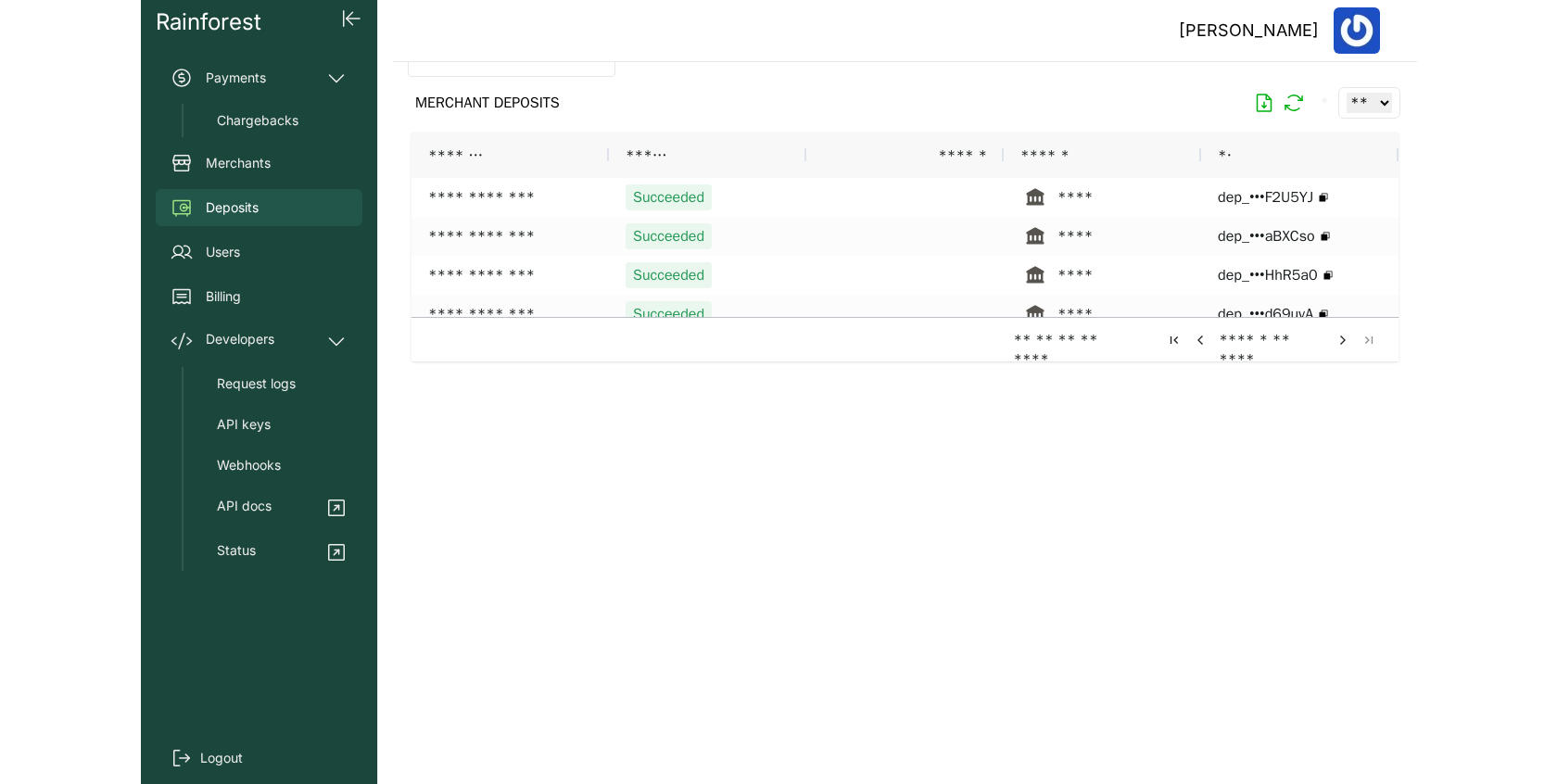 scroll, scrollTop: 61, scrollLeft: 0, axis: vertical 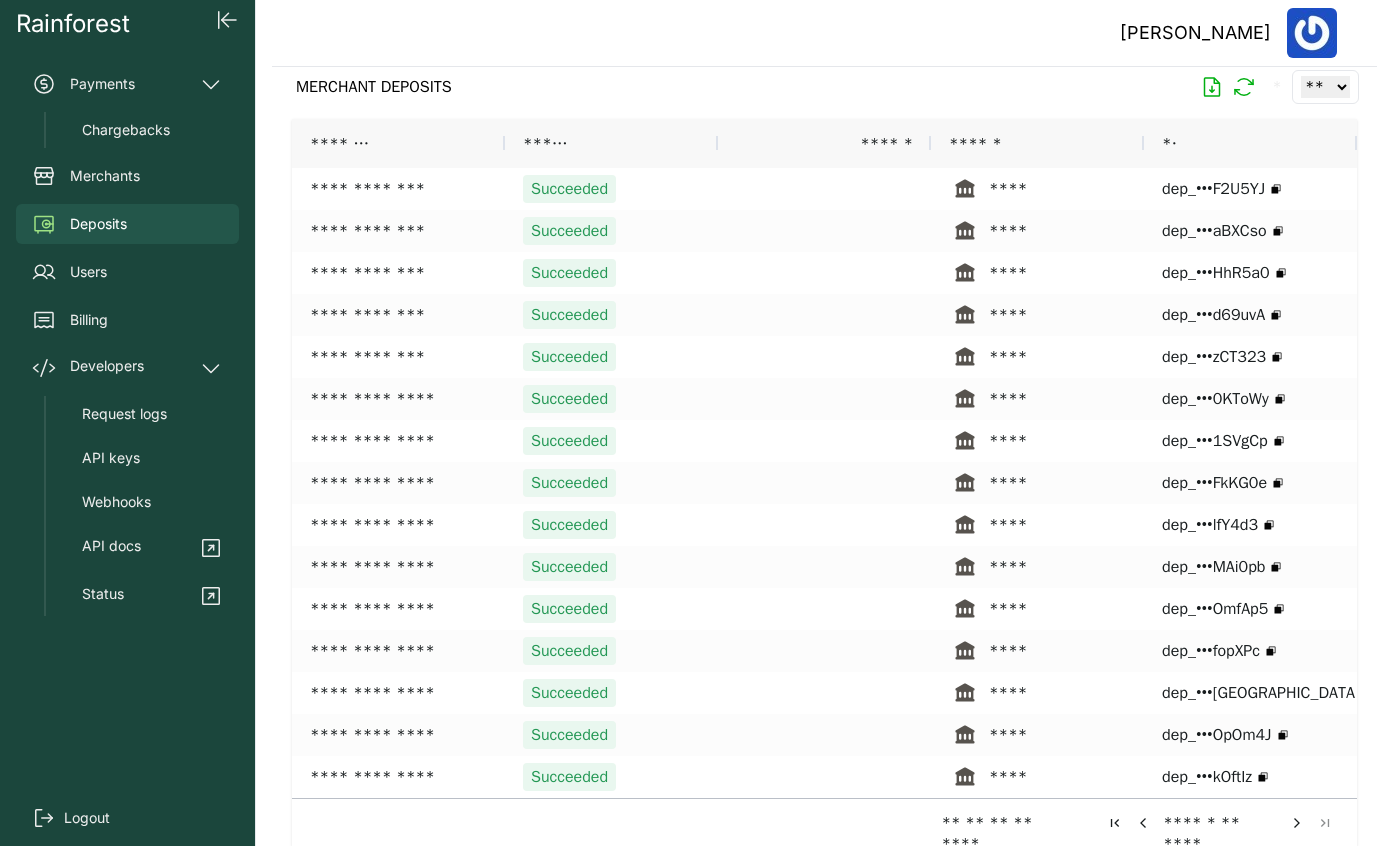 click at bounding box center (1143, 823) 